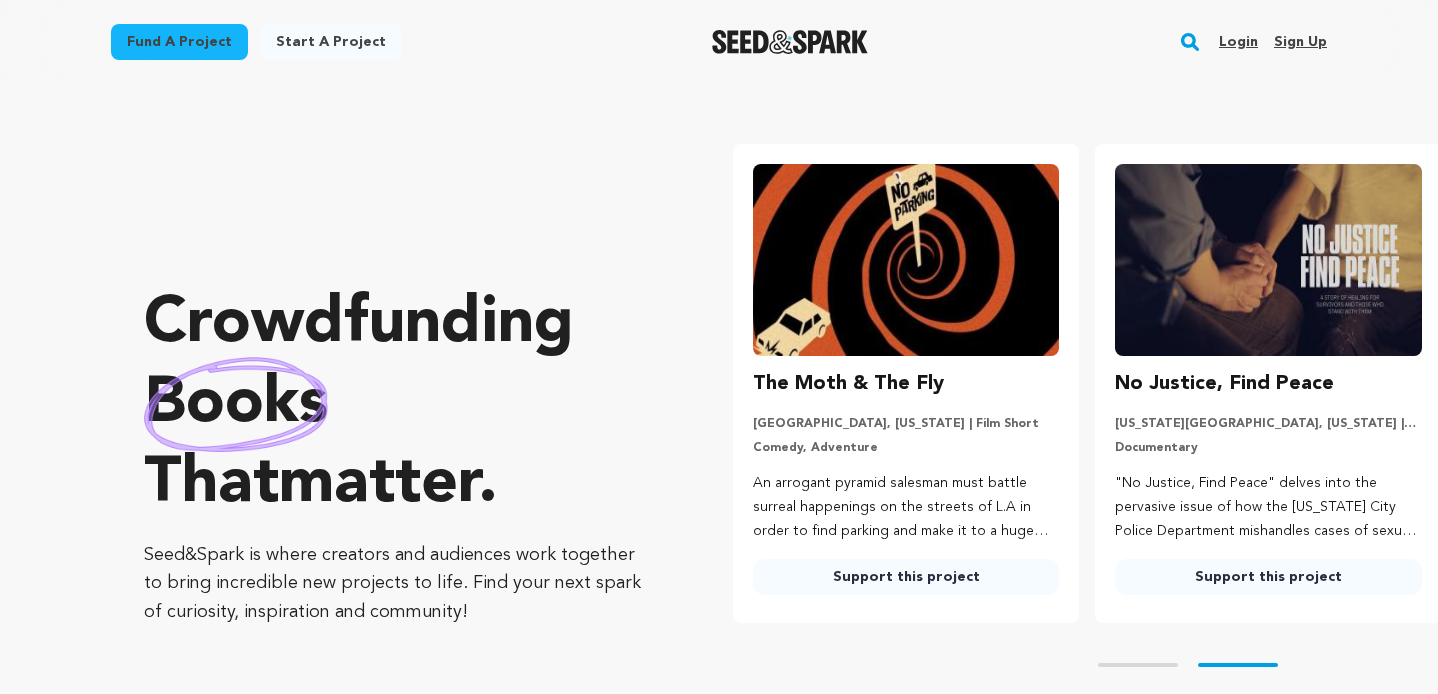 scroll, scrollTop: 0, scrollLeft: 0, axis: both 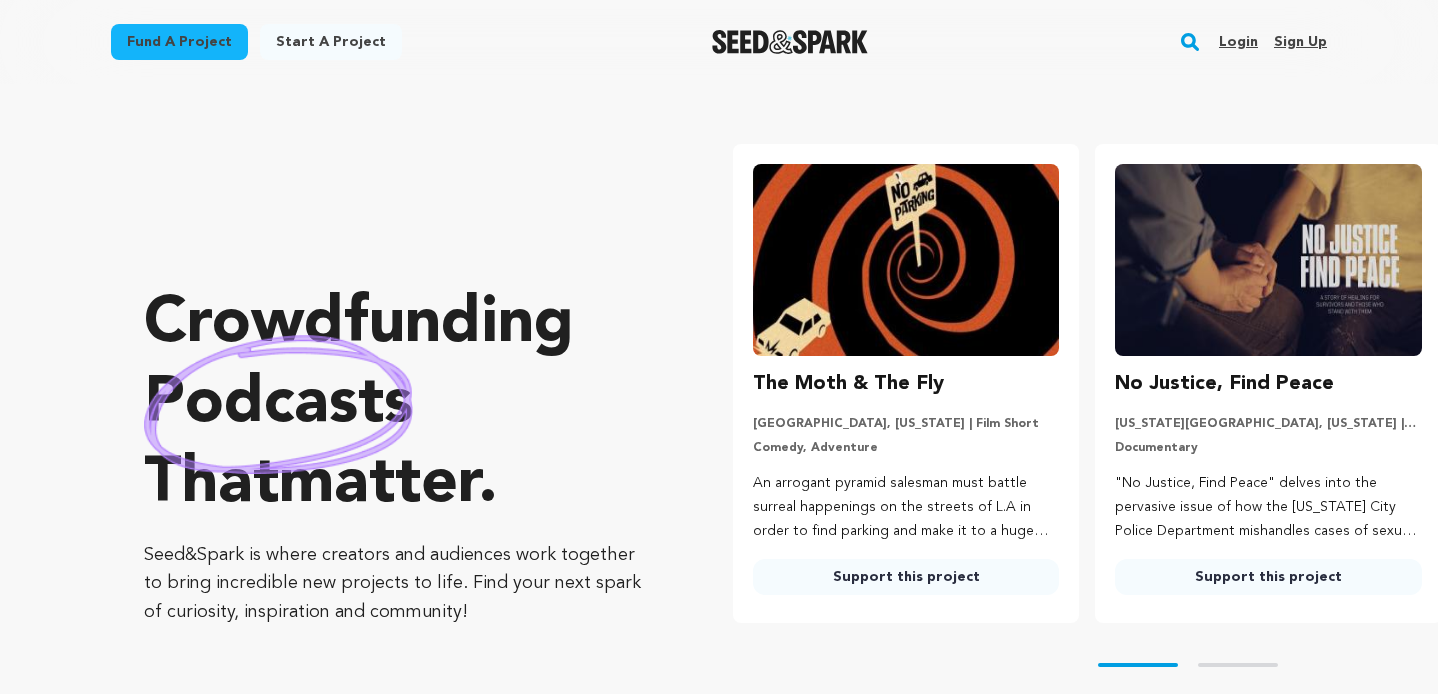 click on "Login" at bounding box center (1238, 42) 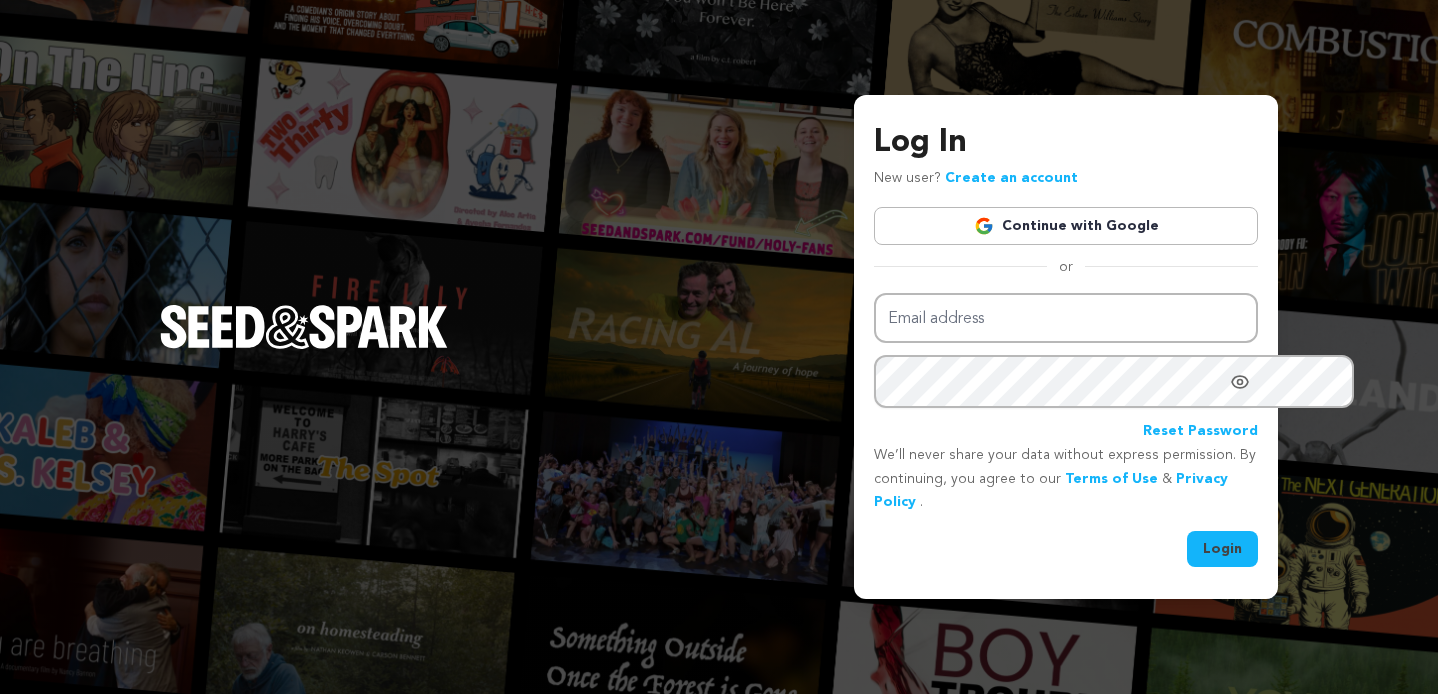 scroll, scrollTop: 0, scrollLeft: 0, axis: both 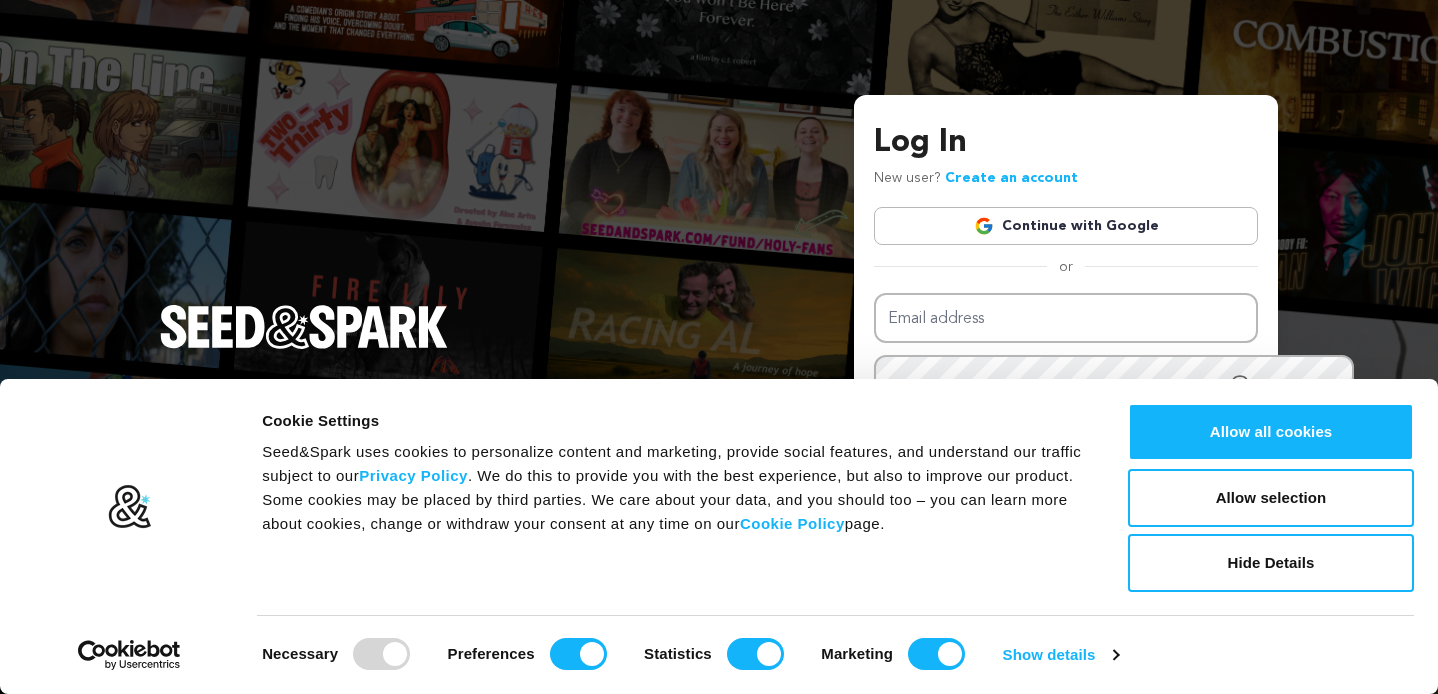 click on "Necessary   Preferences   Statistics   Marketing" at bounding box center (632, 651) 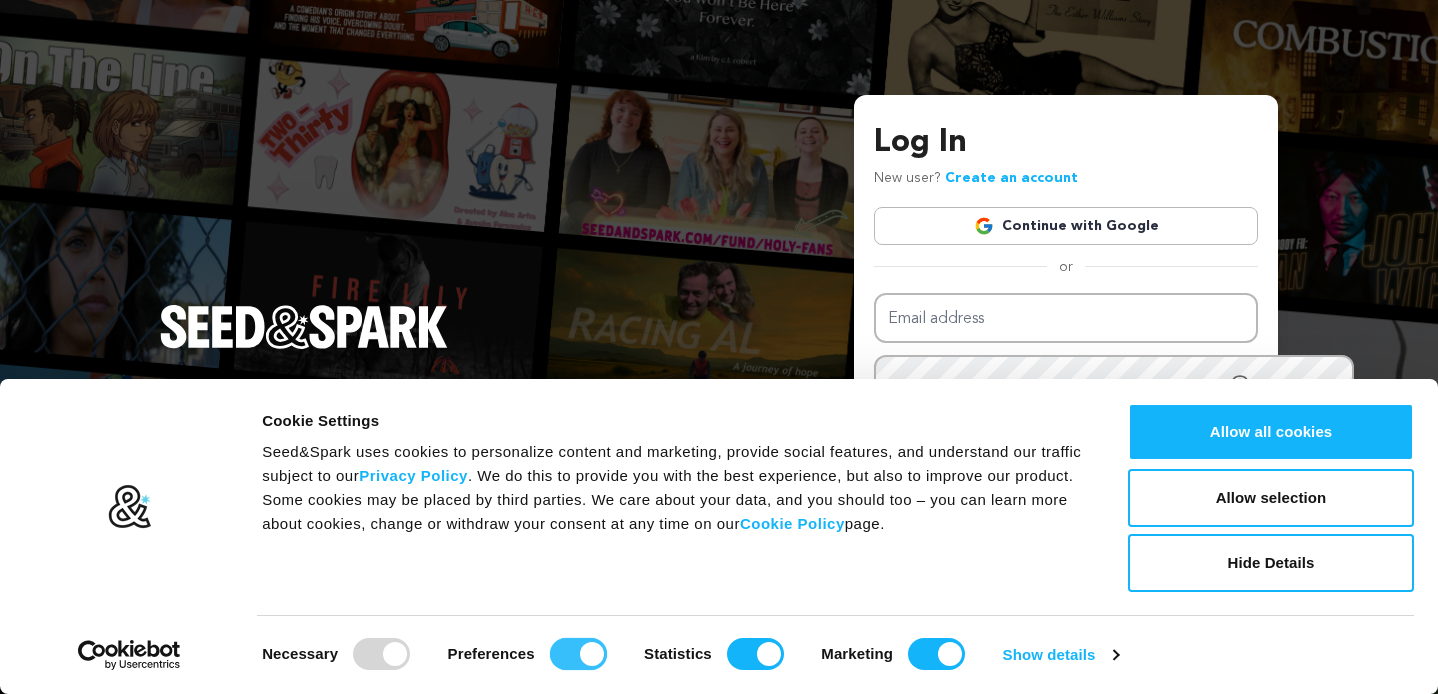 click on "Preferences" at bounding box center [578, 654] 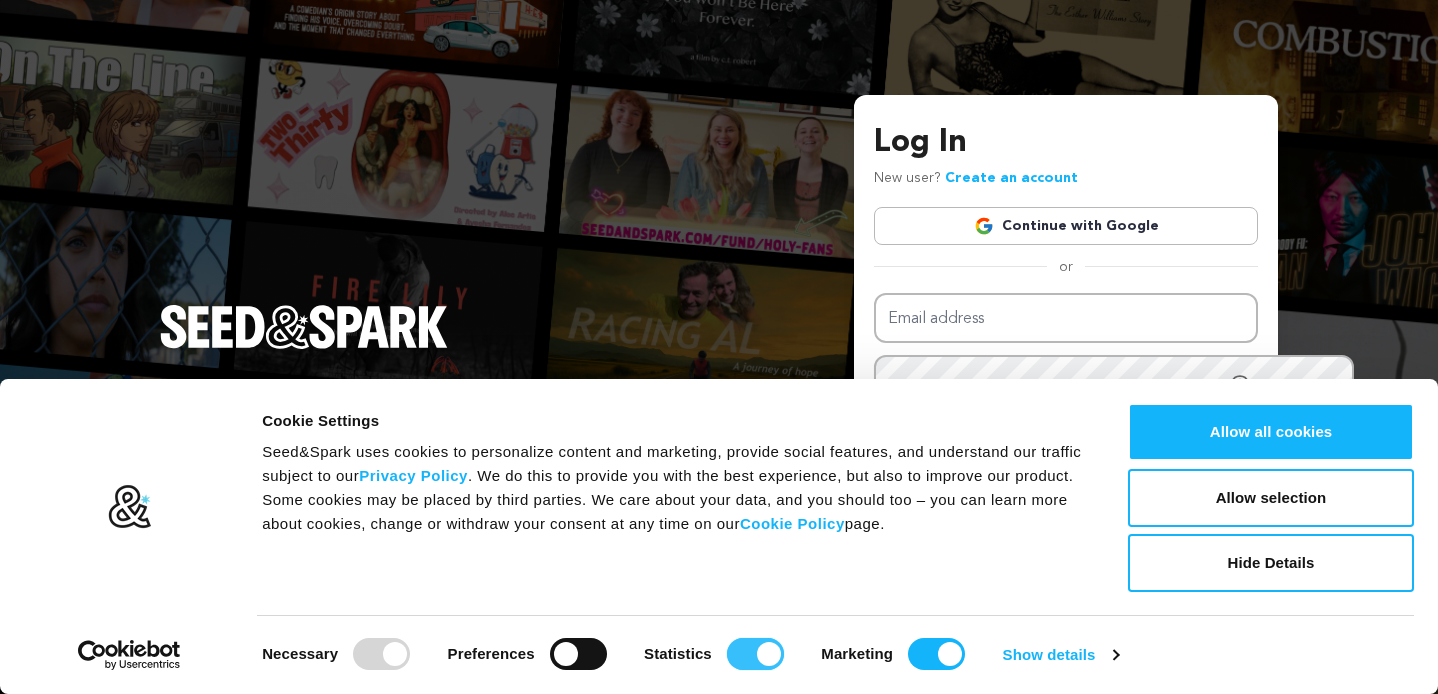 click on "Statistics" at bounding box center [755, 654] 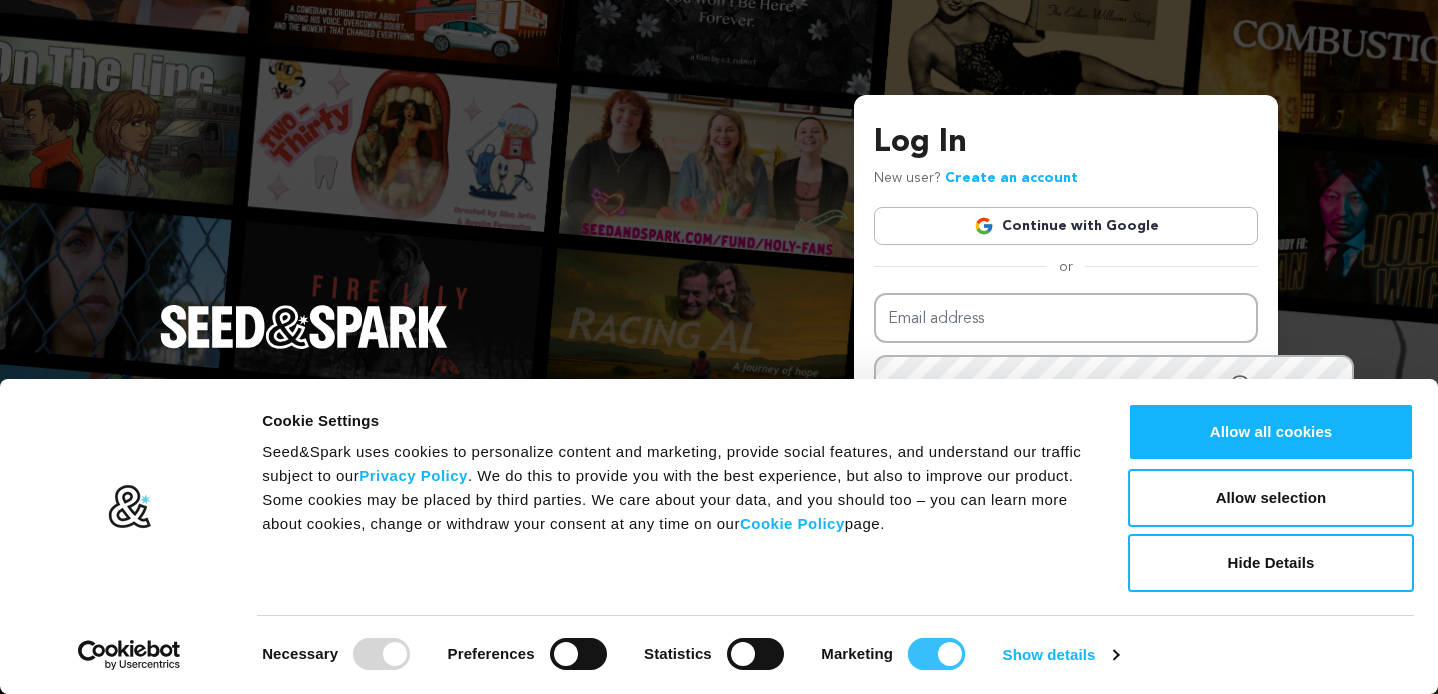 click on "Marketing" at bounding box center [936, 654] 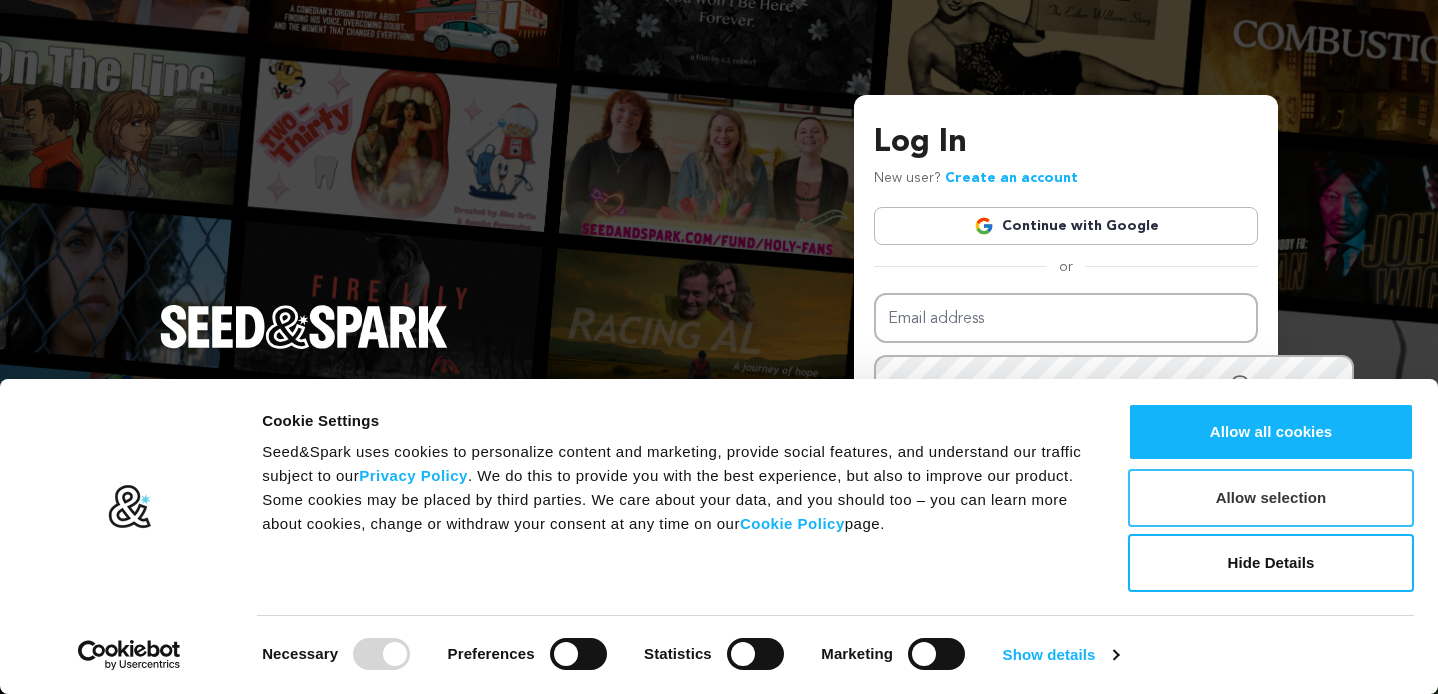 click on "Allow selection" at bounding box center (1271, 498) 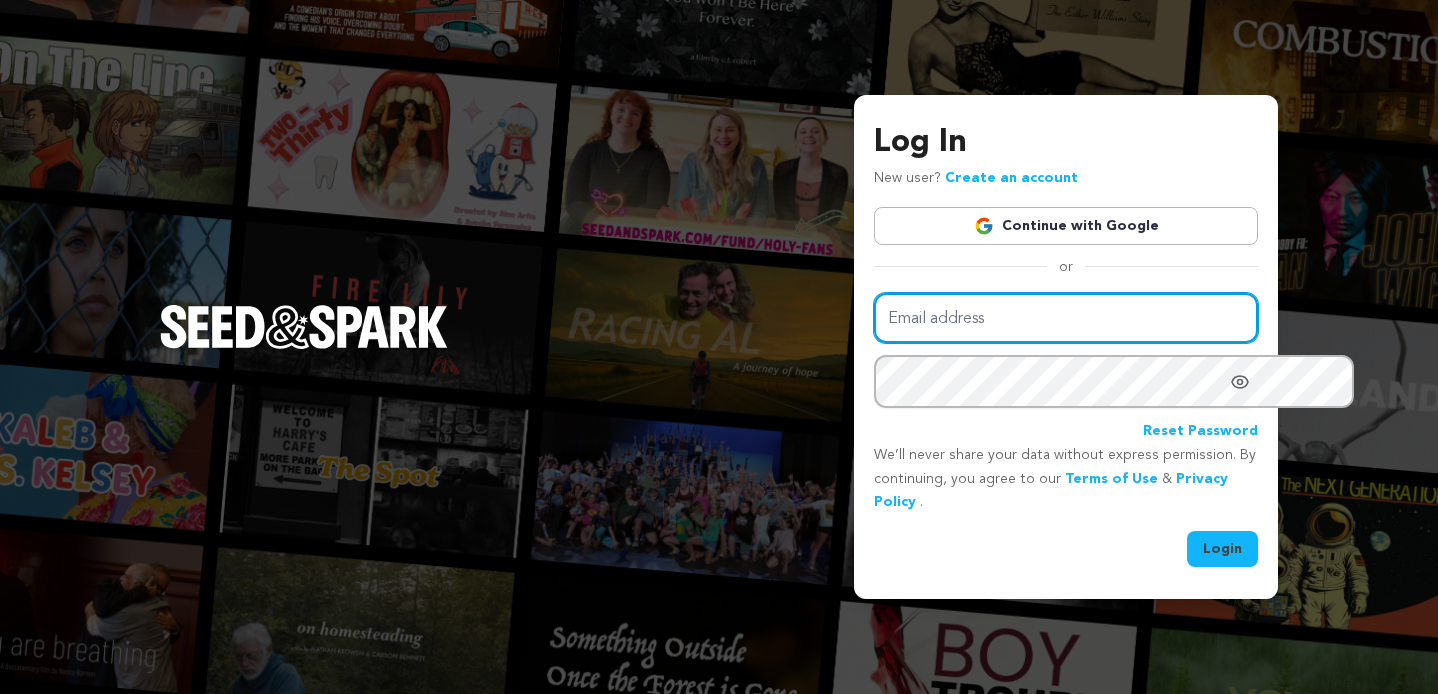 click on "Email address" at bounding box center [1066, 318] 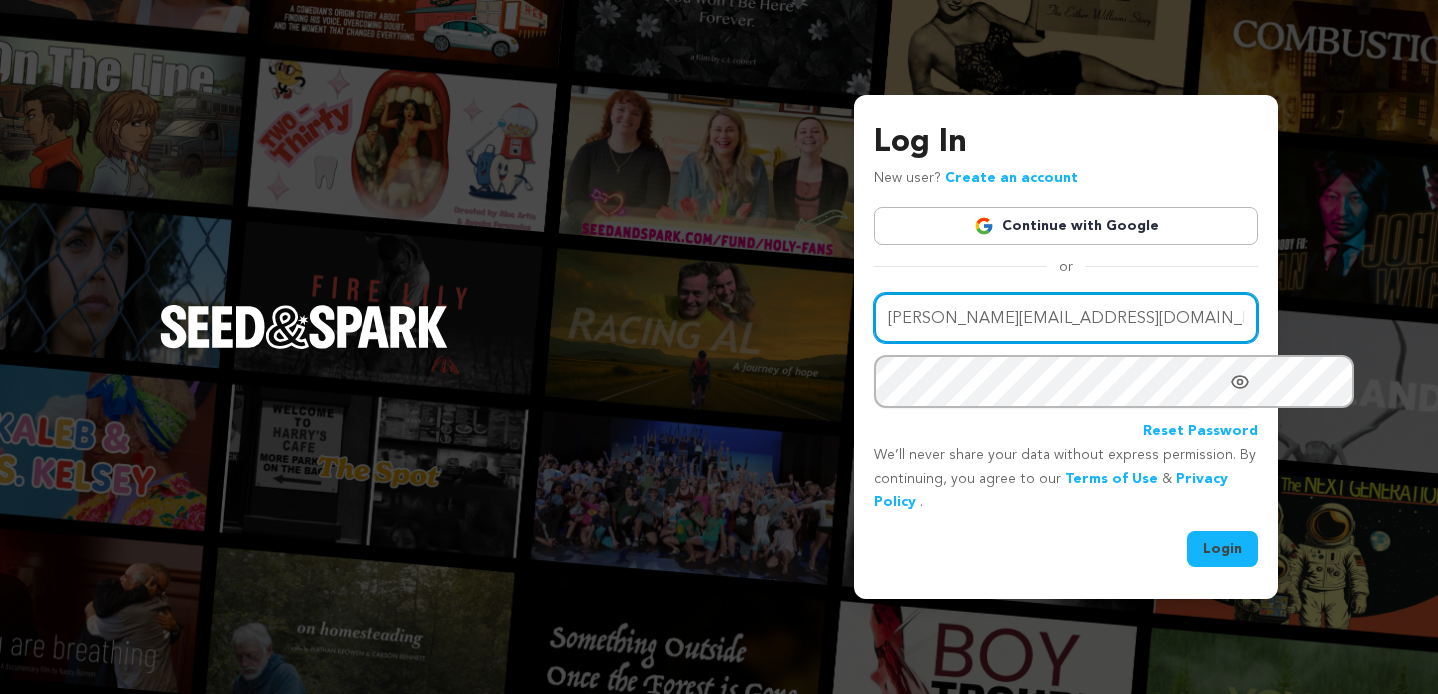 type on "olliem@pdx.edu" 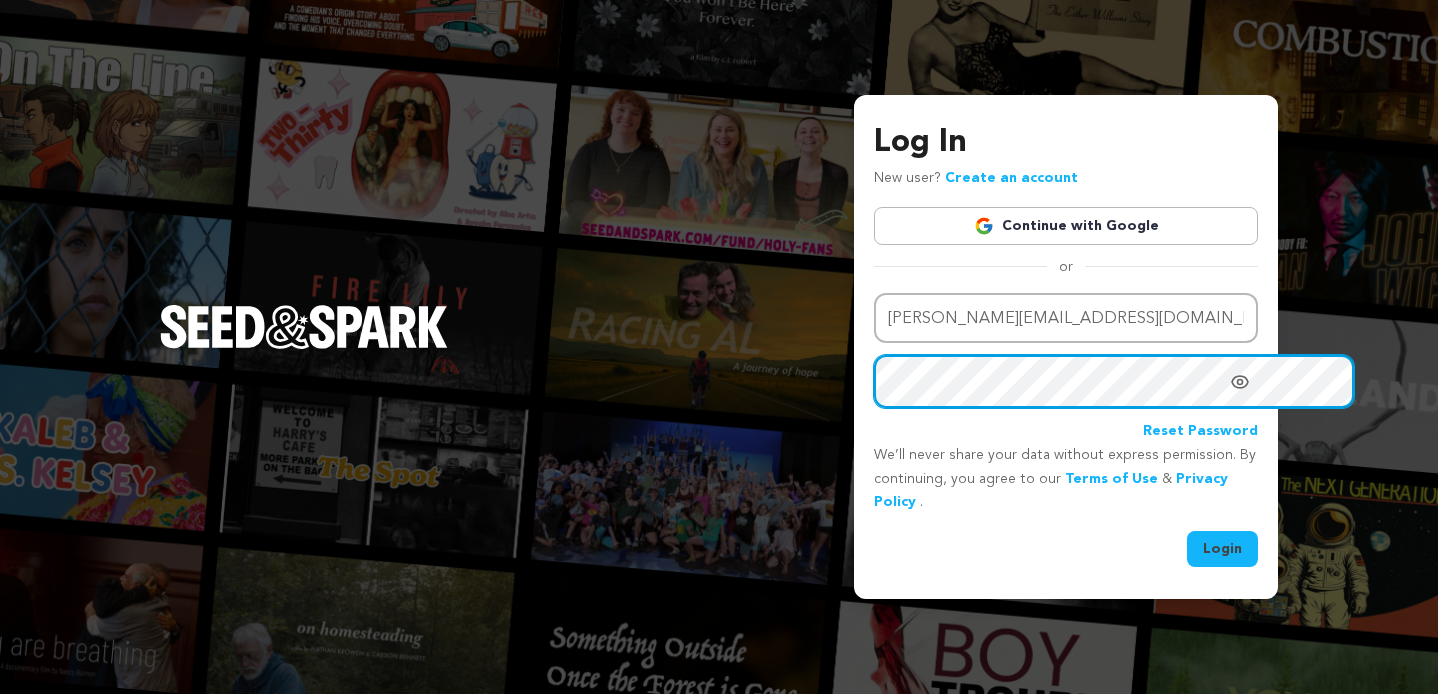 click on "Login" at bounding box center (1222, 549) 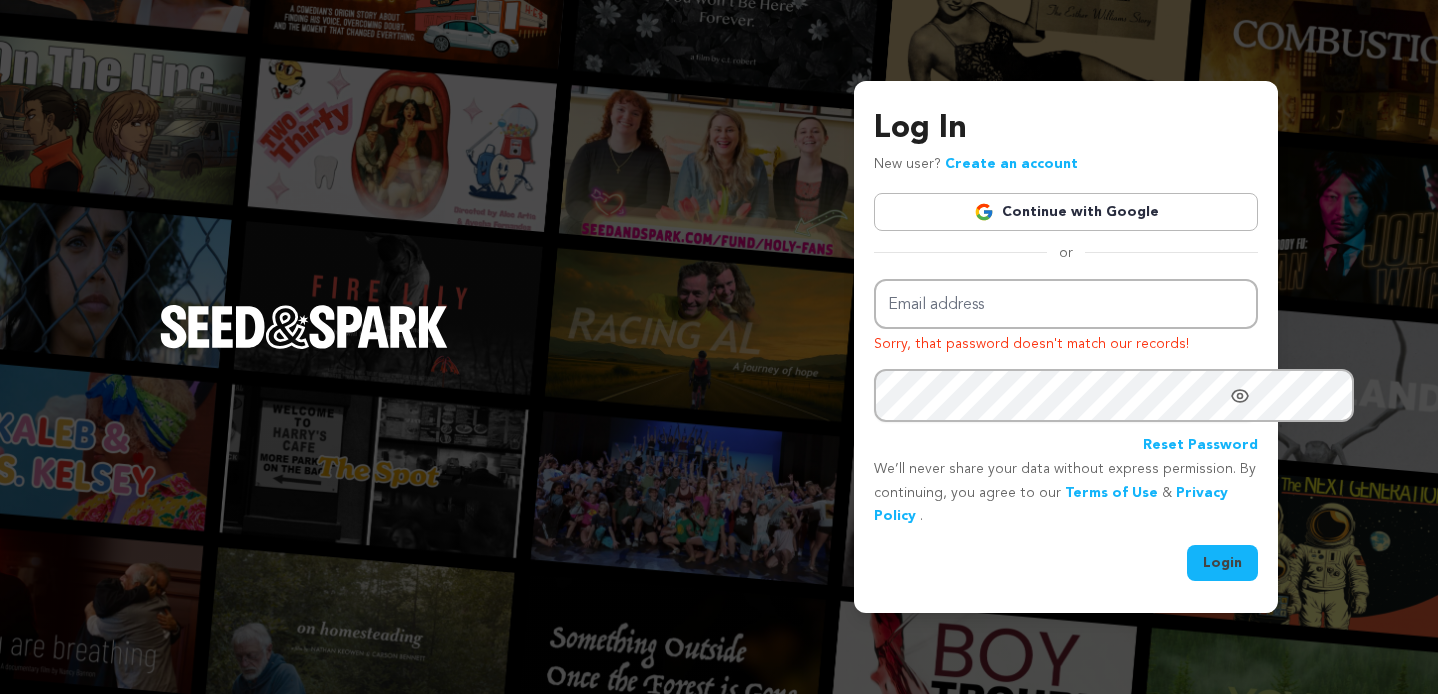 scroll, scrollTop: 0, scrollLeft: 0, axis: both 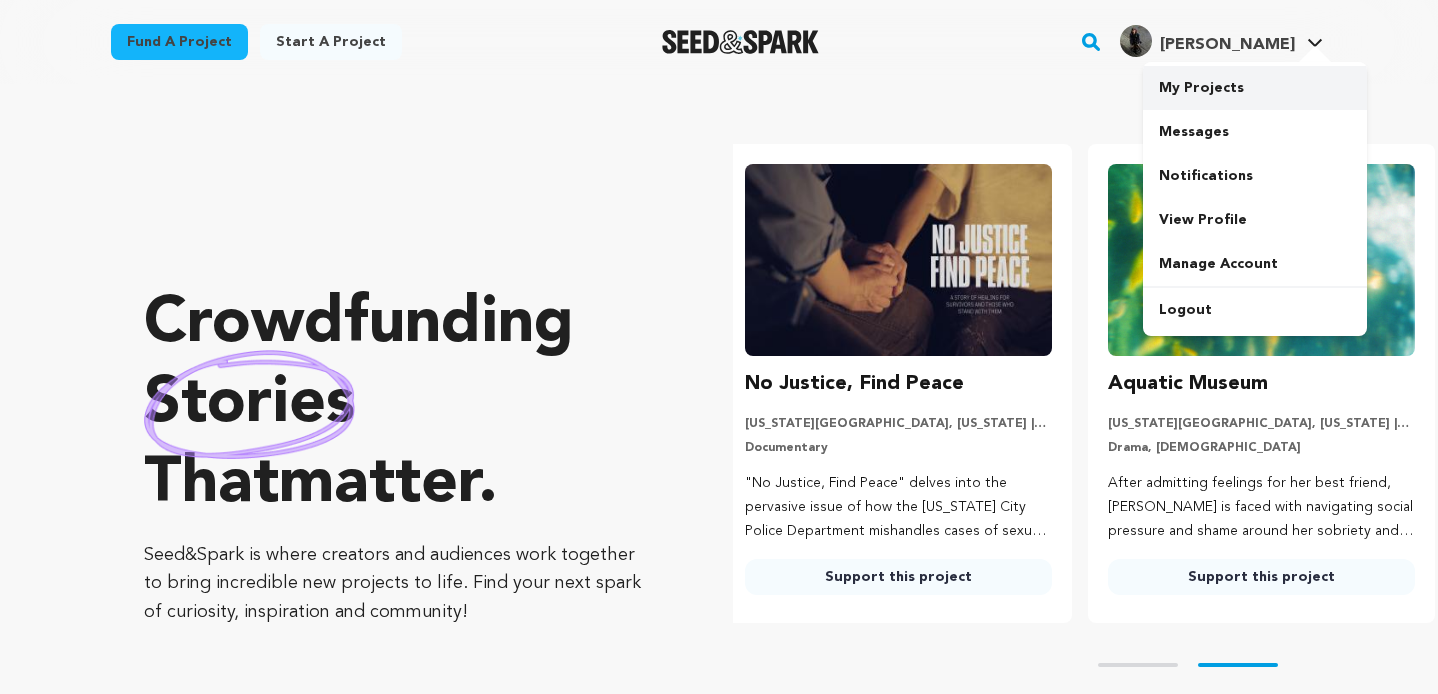 click on "My Projects" at bounding box center [1255, 88] 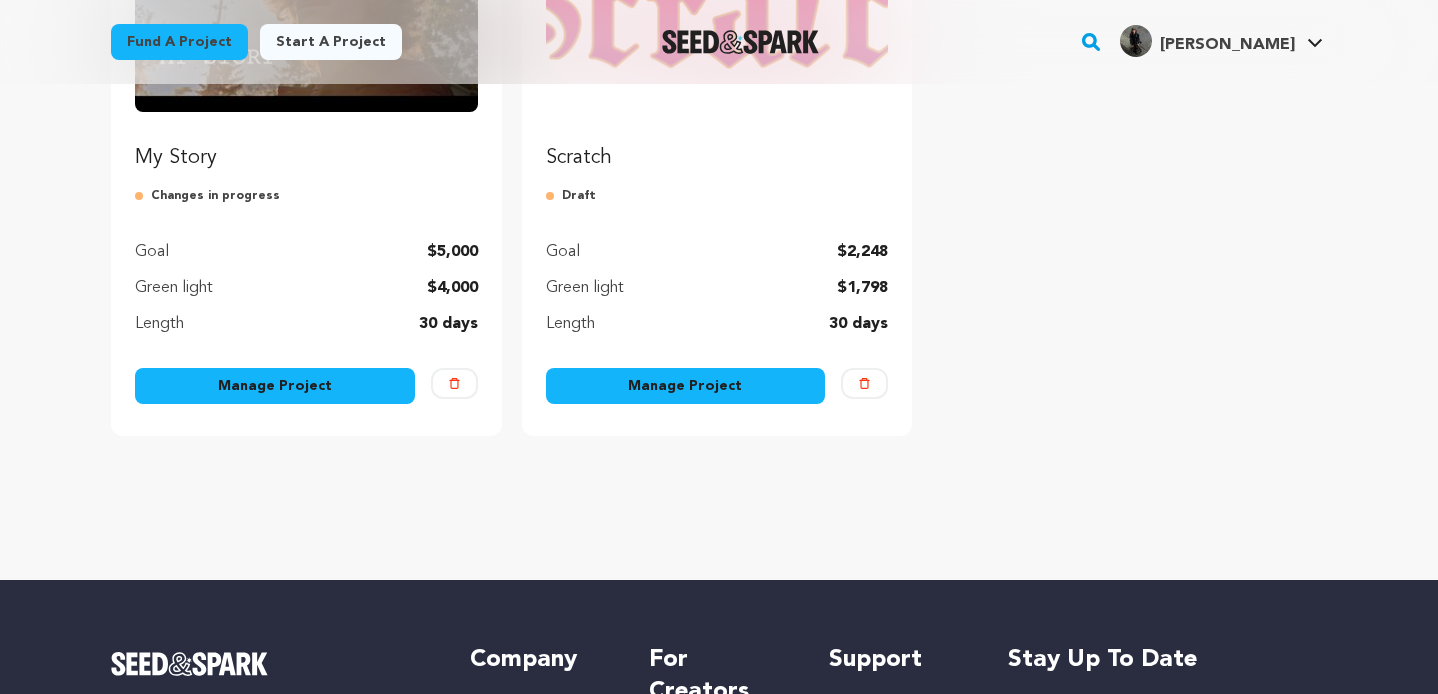 scroll, scrollTop: 399, scrollLeft: 0, axis: vertical 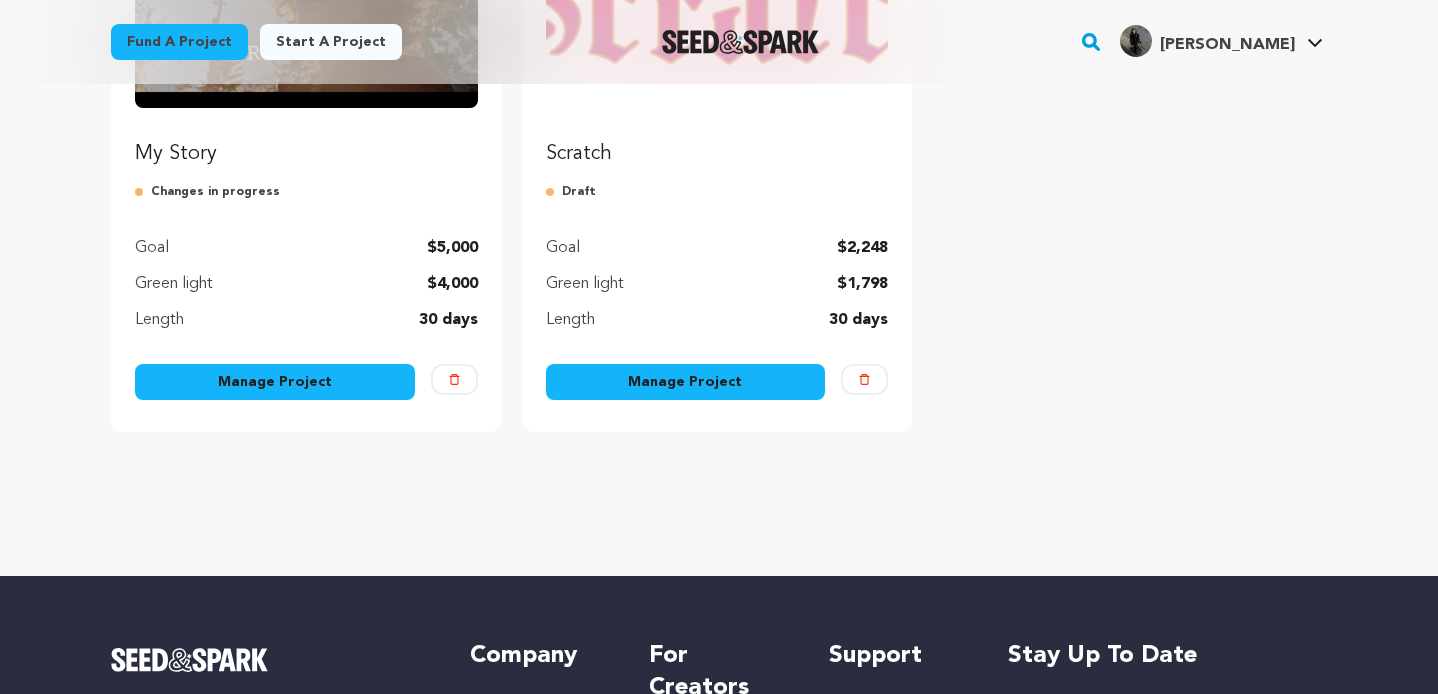 click on "Manage Project" at bounding box center (275, 382) 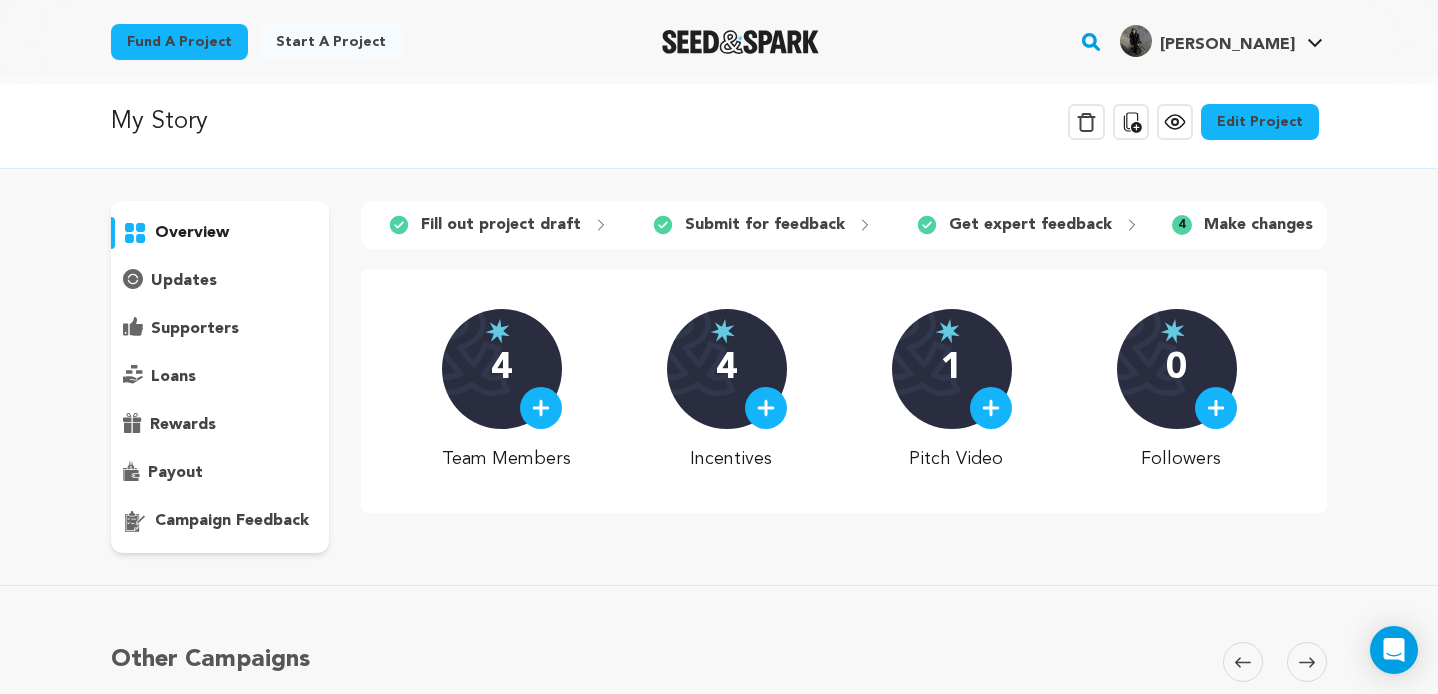 scroll, scrollTop: 0, scrollLeft: 0, axis: both 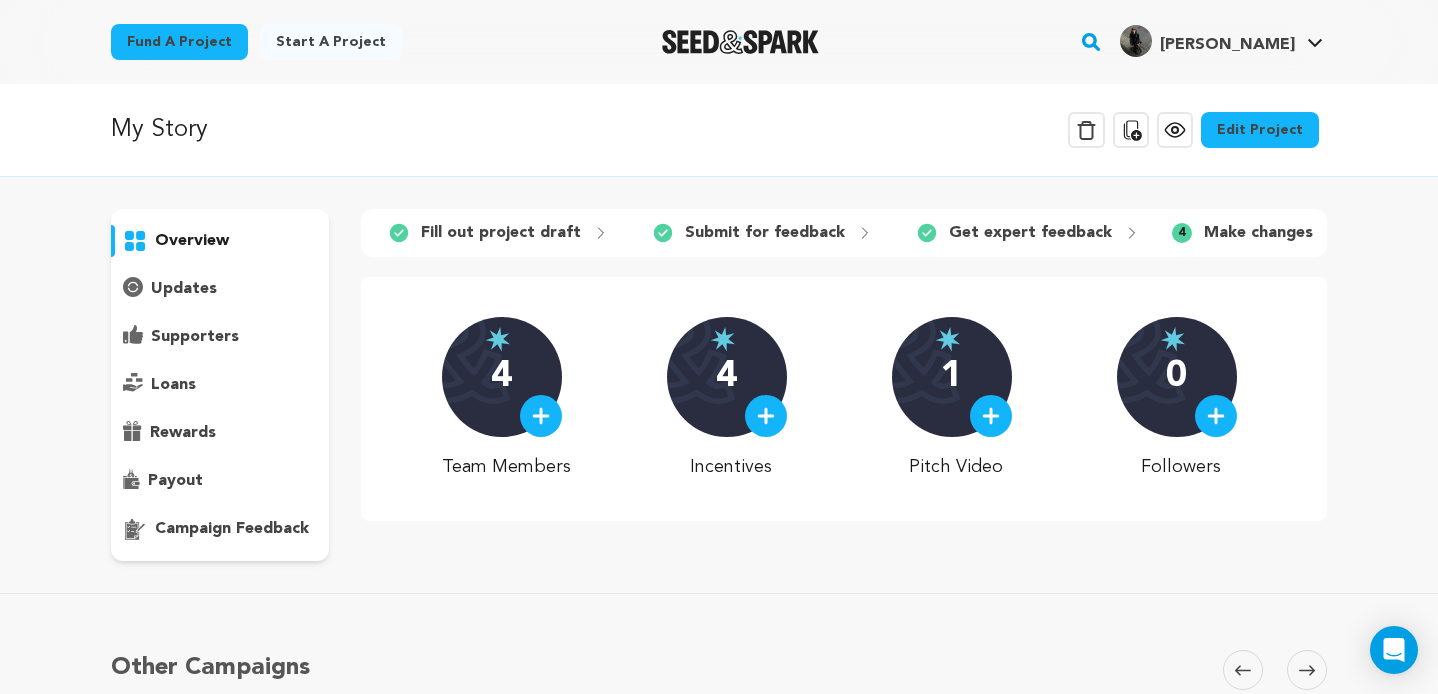 click on "Edit Project" at bounding box center (1260, 130) 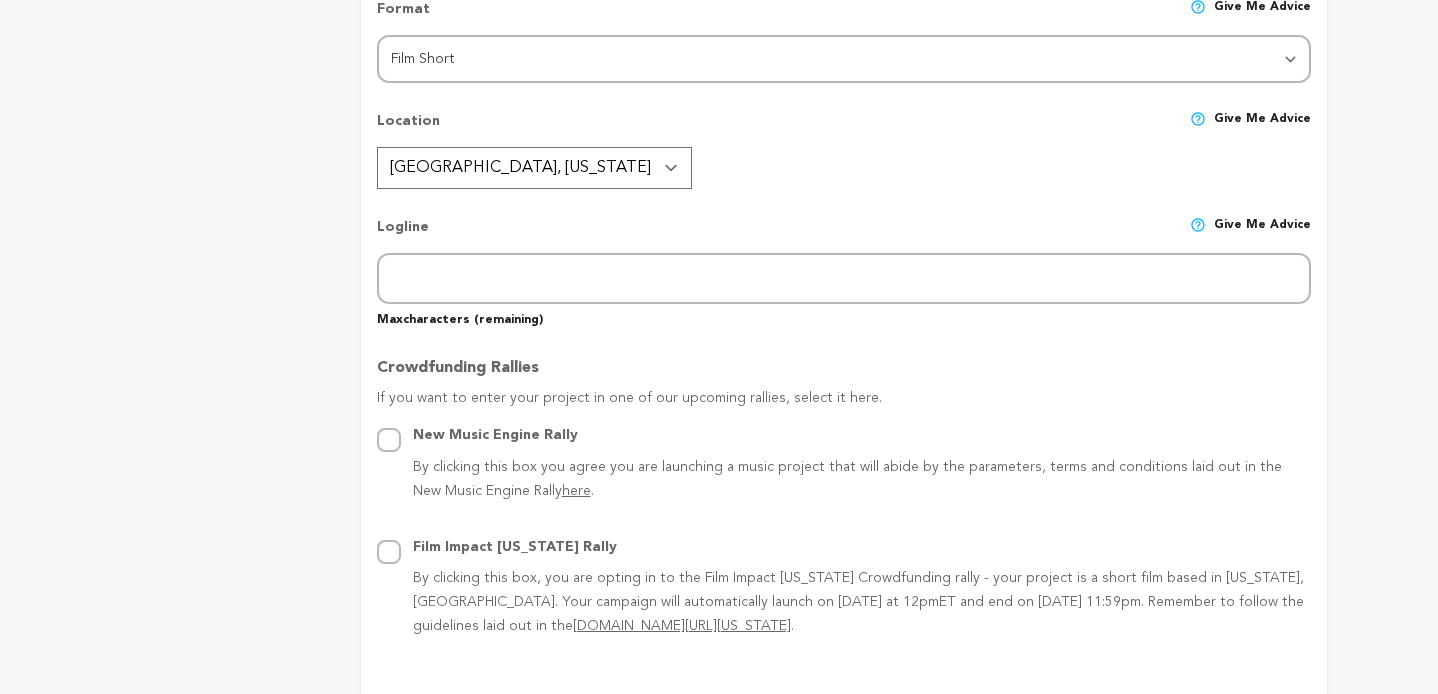 scroll, scrollTop: 796, scrollLeft: 0, axis: vertical 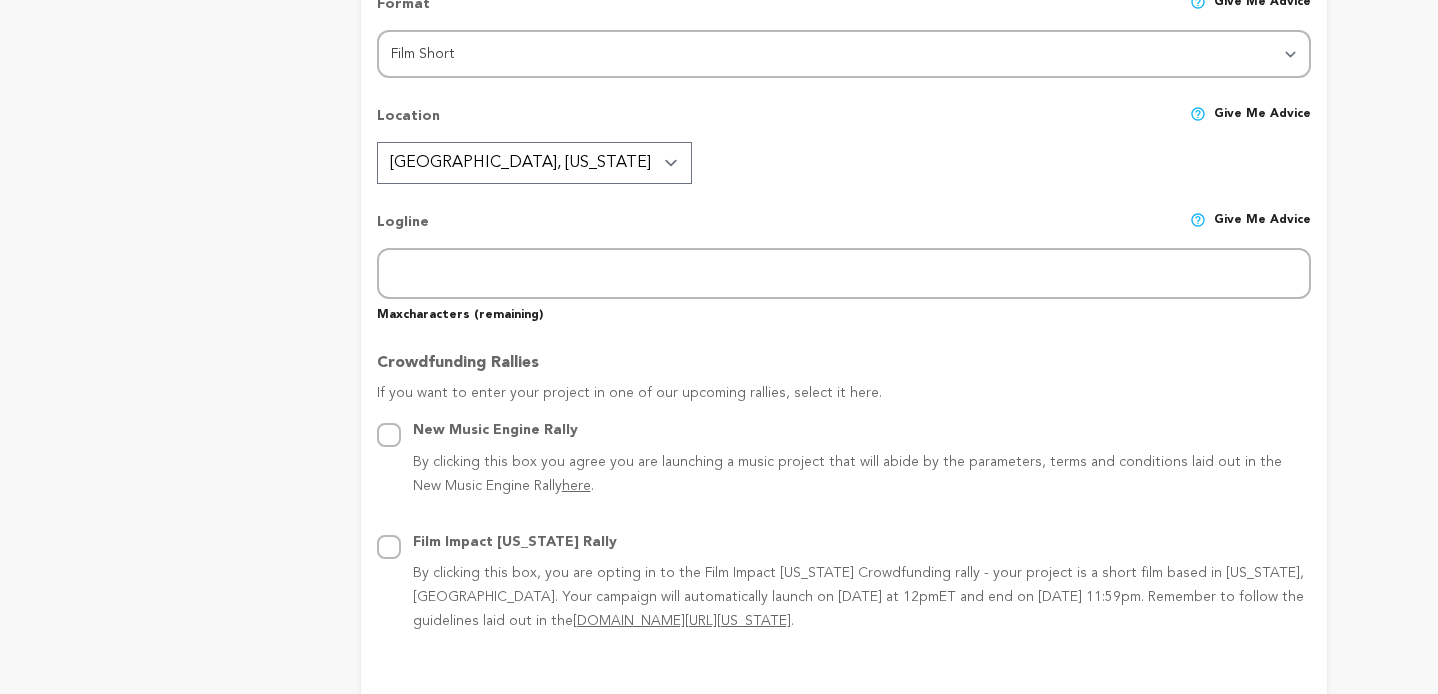 type on "My Story" 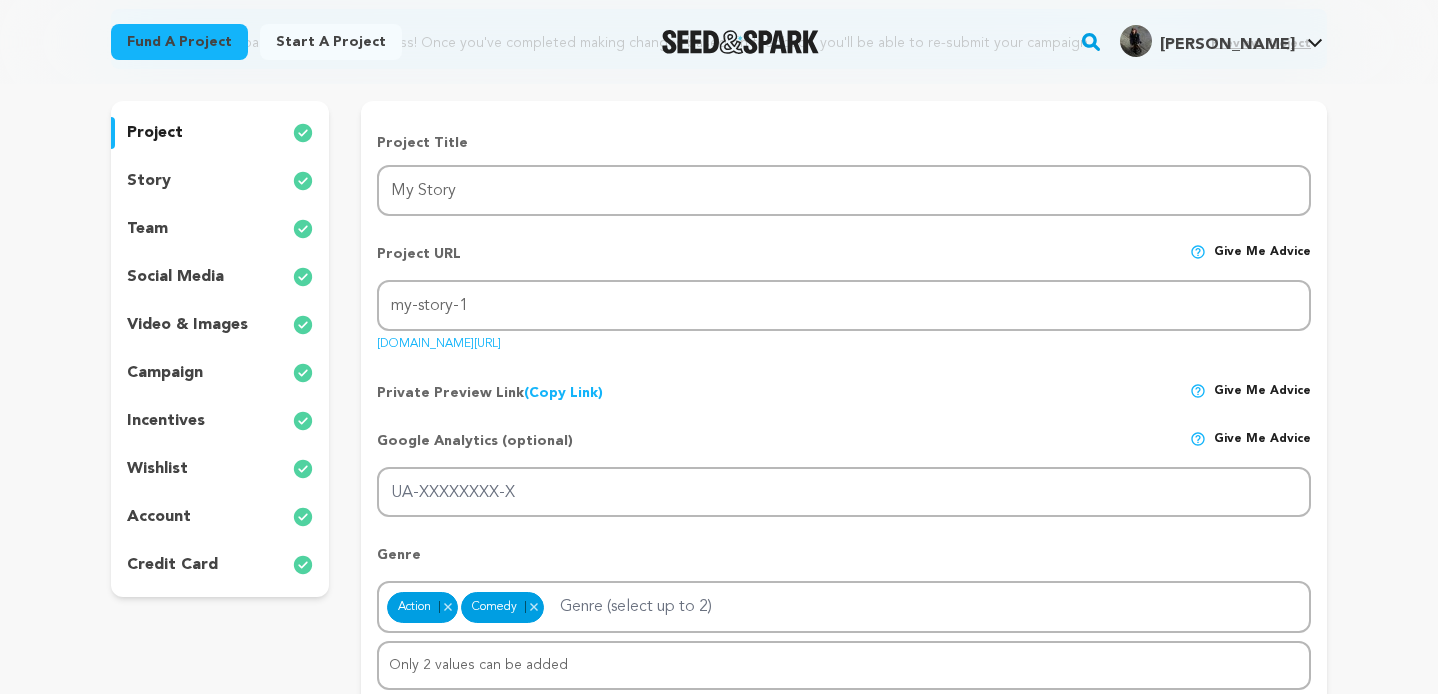 scroll, scrollTop: 224, scrollLeft: 0, axis: vertical 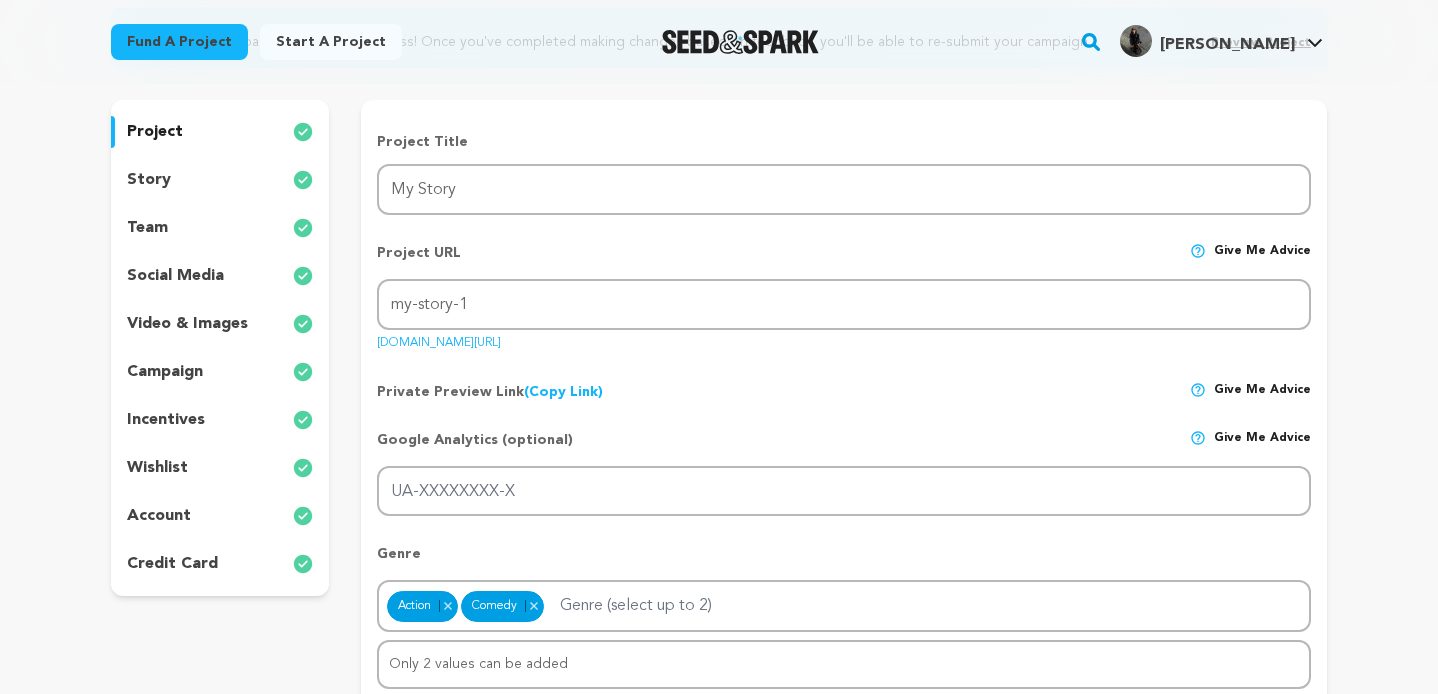 click on "team" at bounding box center (220, 228) 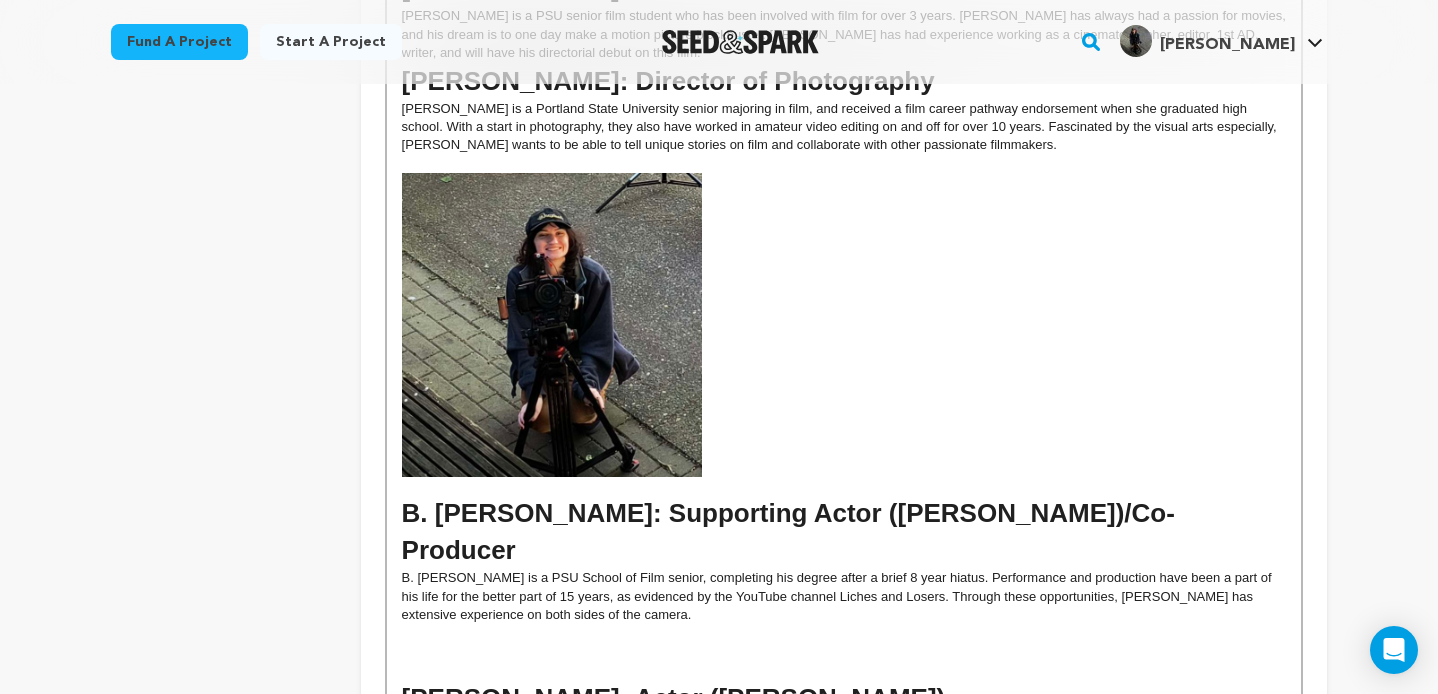 scroll, scrollTop: 987, scrollLeft: 0, axis: vertical 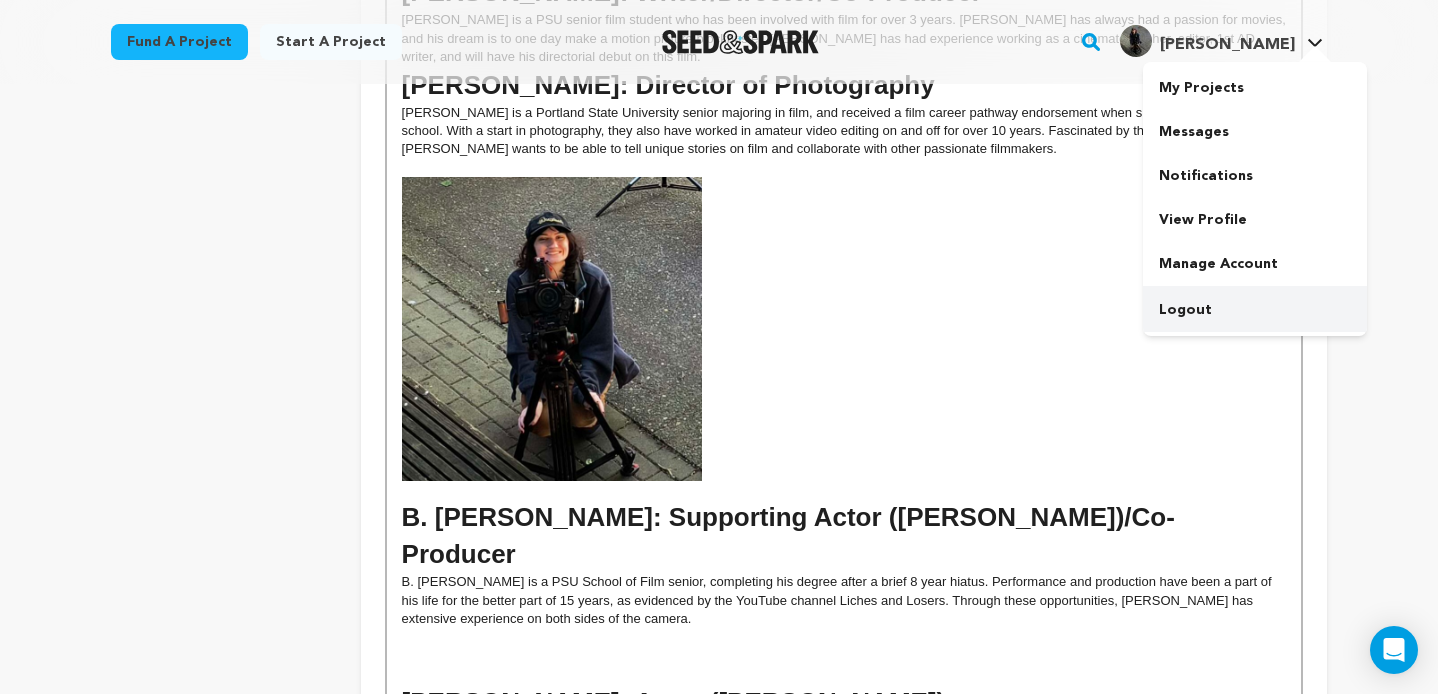 click on "Logout" at bounding box center (1255, 310) 